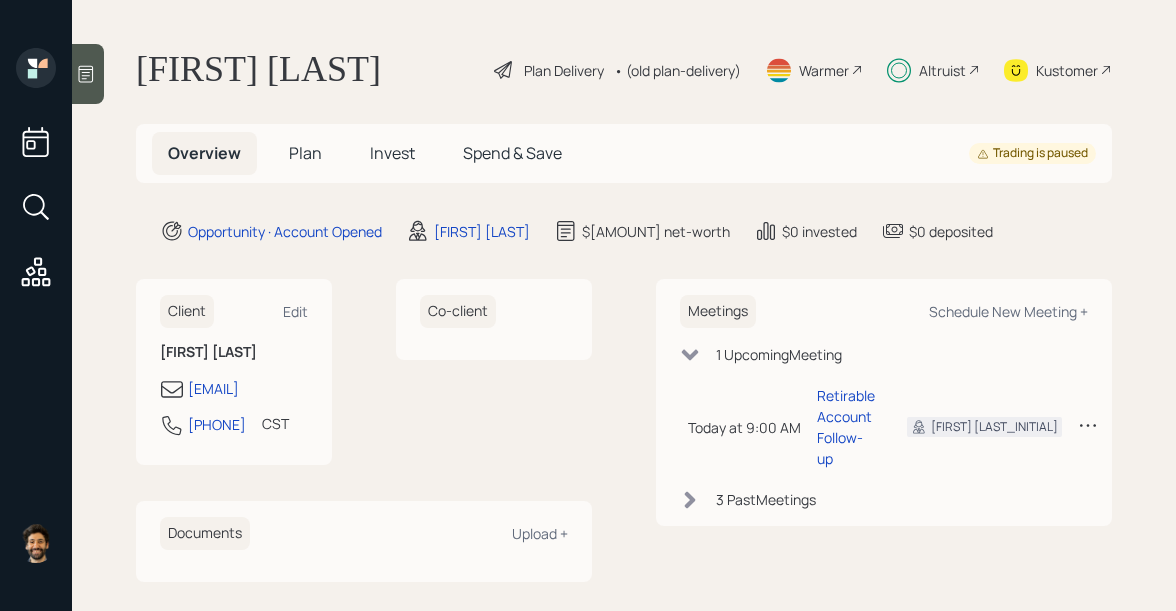 scroll, scrollTop: 0, scrollLeft: 0, axis: both 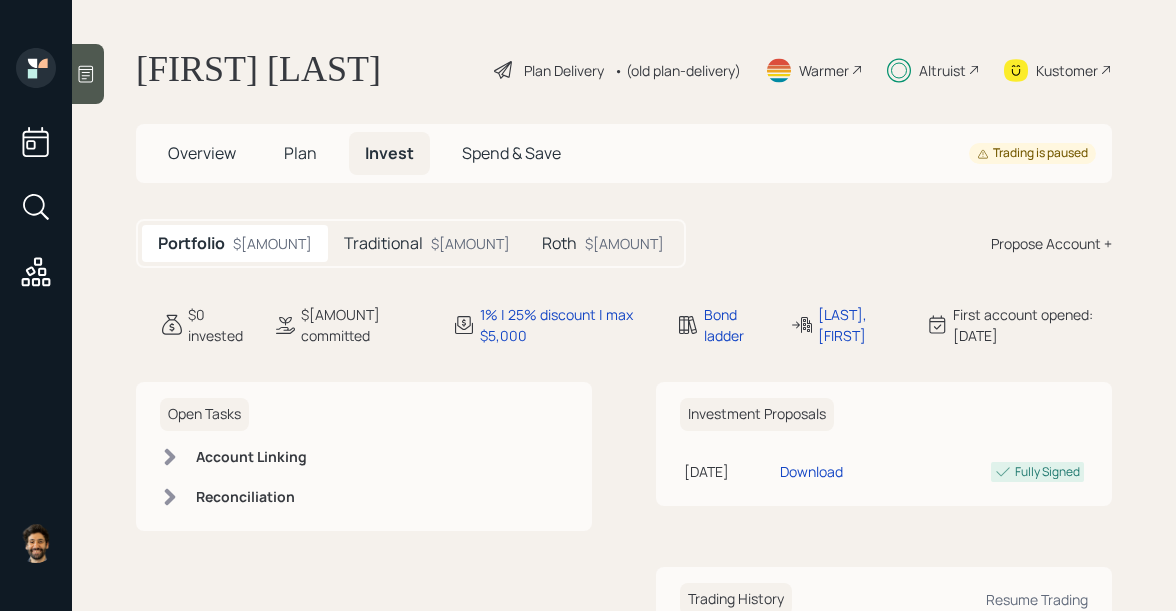 click on "Traditional" at bounding box center [383, 243] 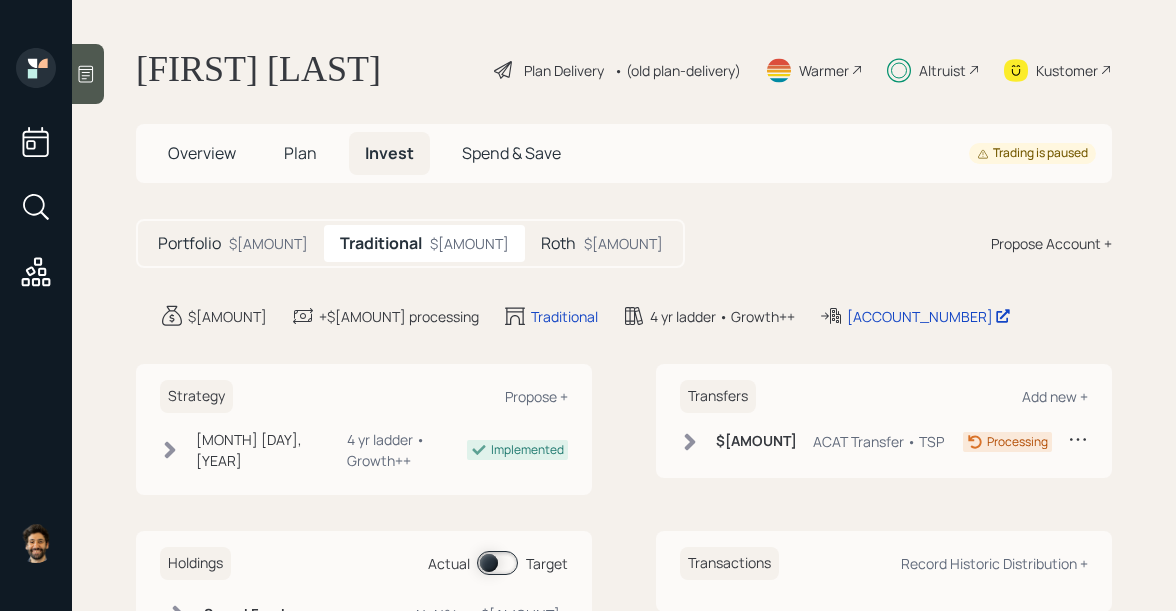 click on "Roth" at bounding box center [189, 243] 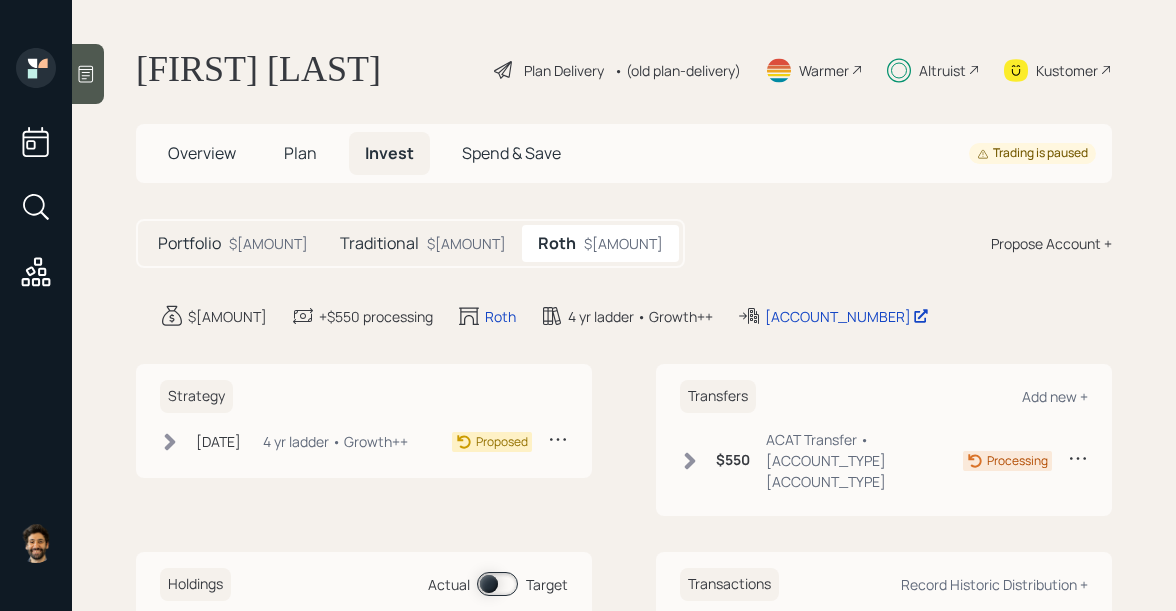click on "Traditional $0" at bounding box center (423, 243) 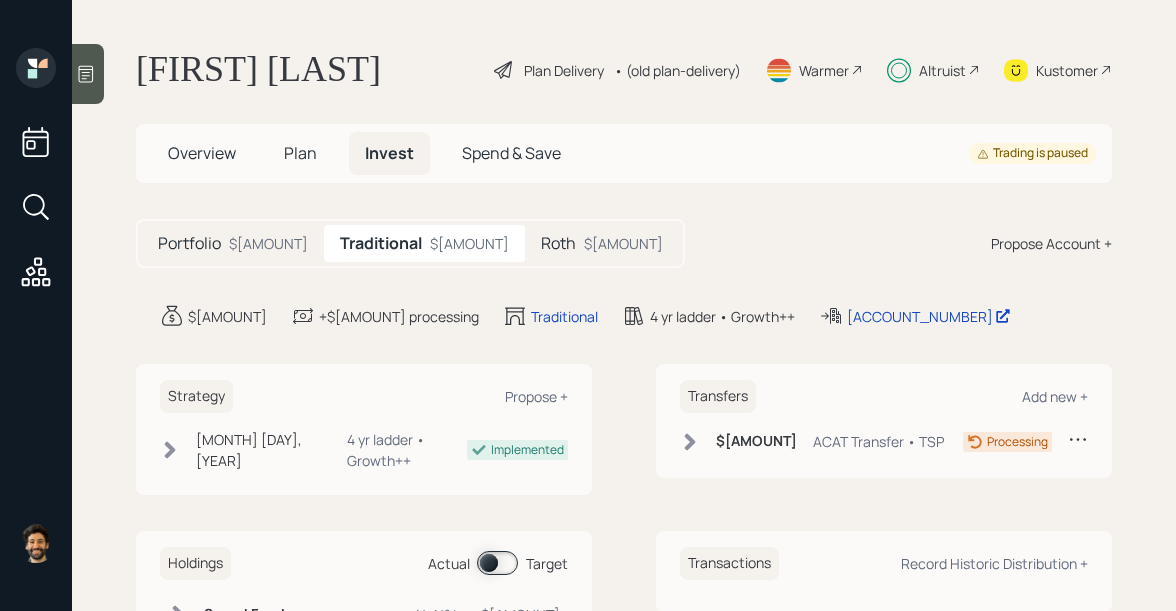 click on "Roth" at bounding box center [189, 243] 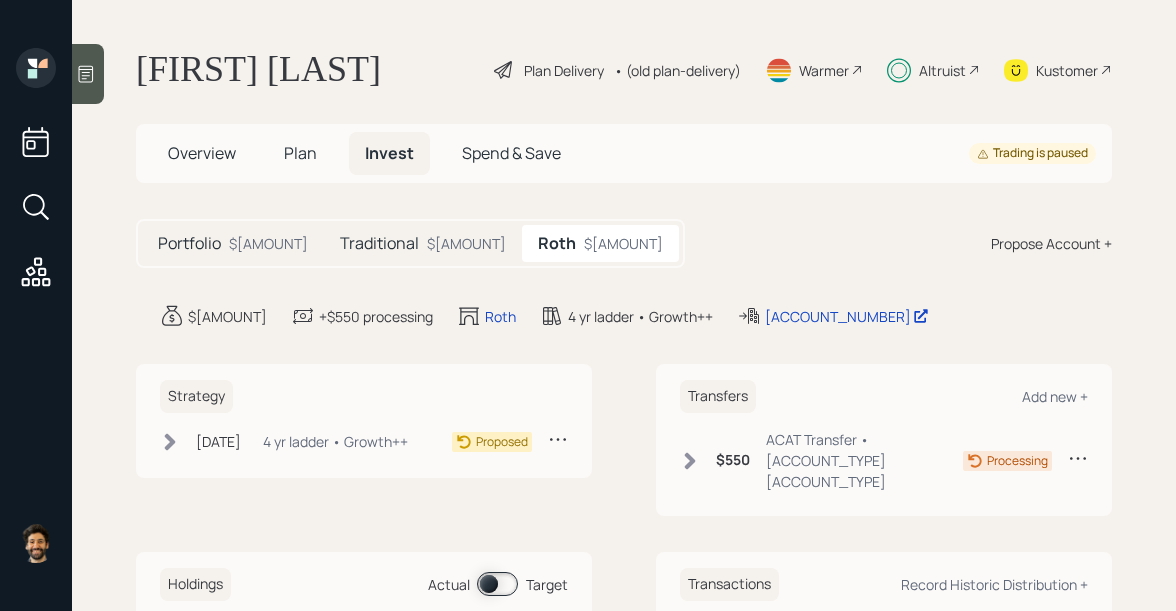 click on "Traditional" at bounding box center (189, 243) 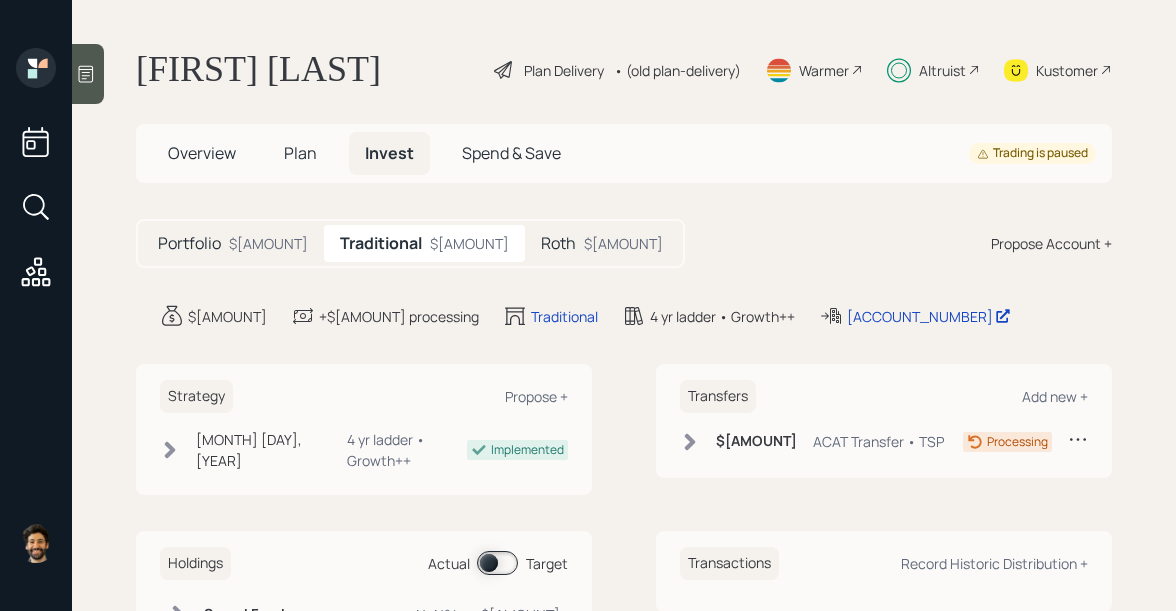 click on "$0" at bounding box center [268, 243] 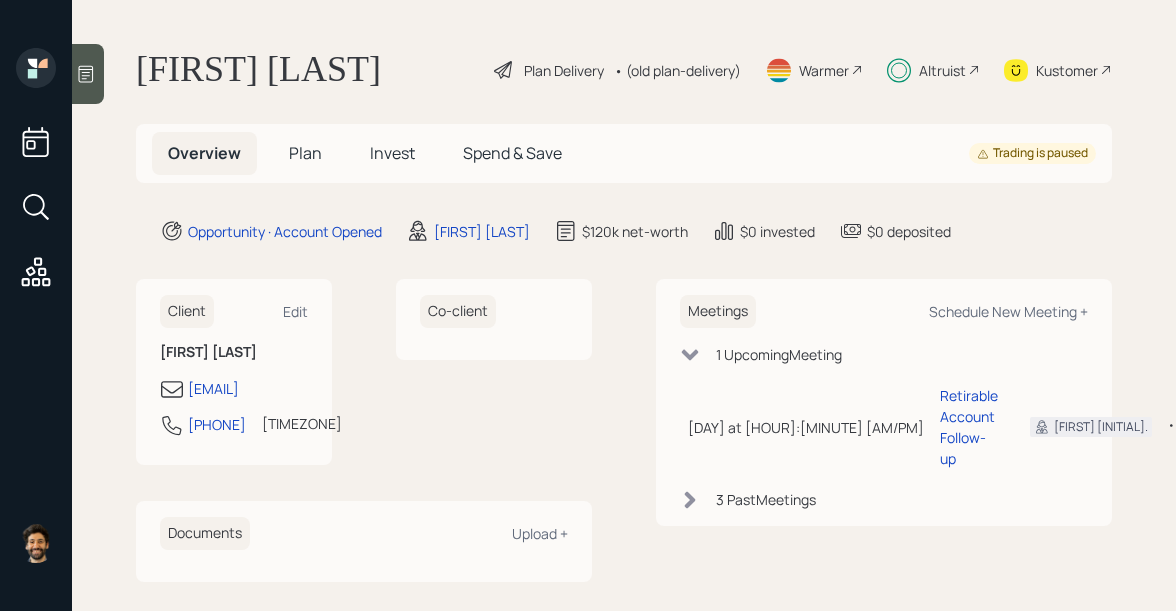 scroll, scrollTop: 0, scrollLeft: 0, axis: both 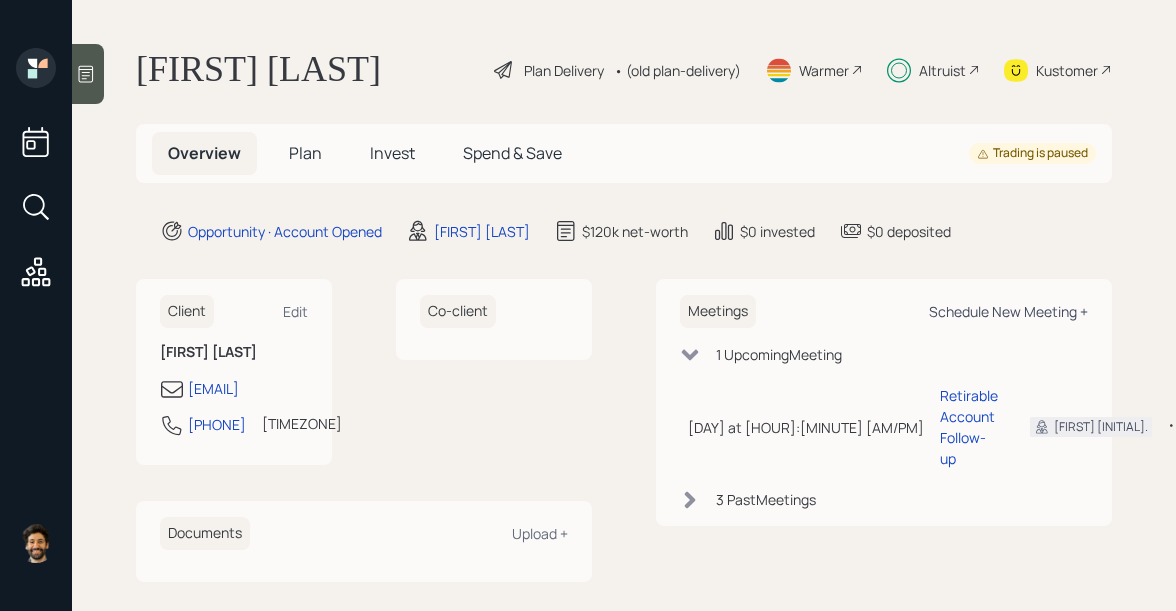 click on "Schedule New Meeting +" at bounding box center (295, 311) 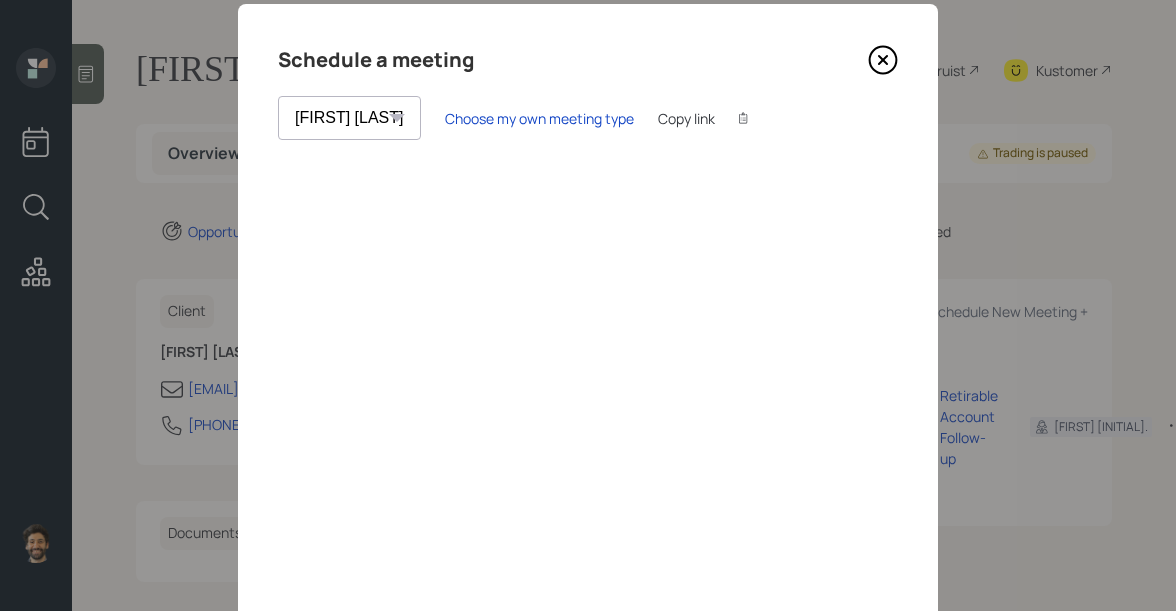 scroll, scrollTop: 28, scrollLeft: 0, axis: vertical 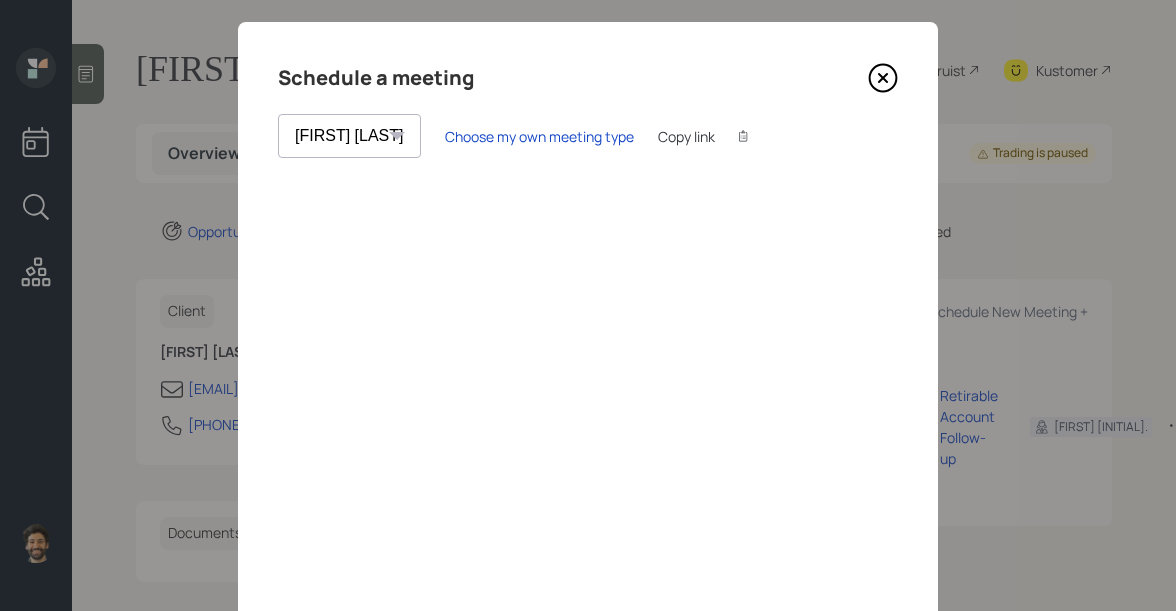 click at bounding box center [883, 78] 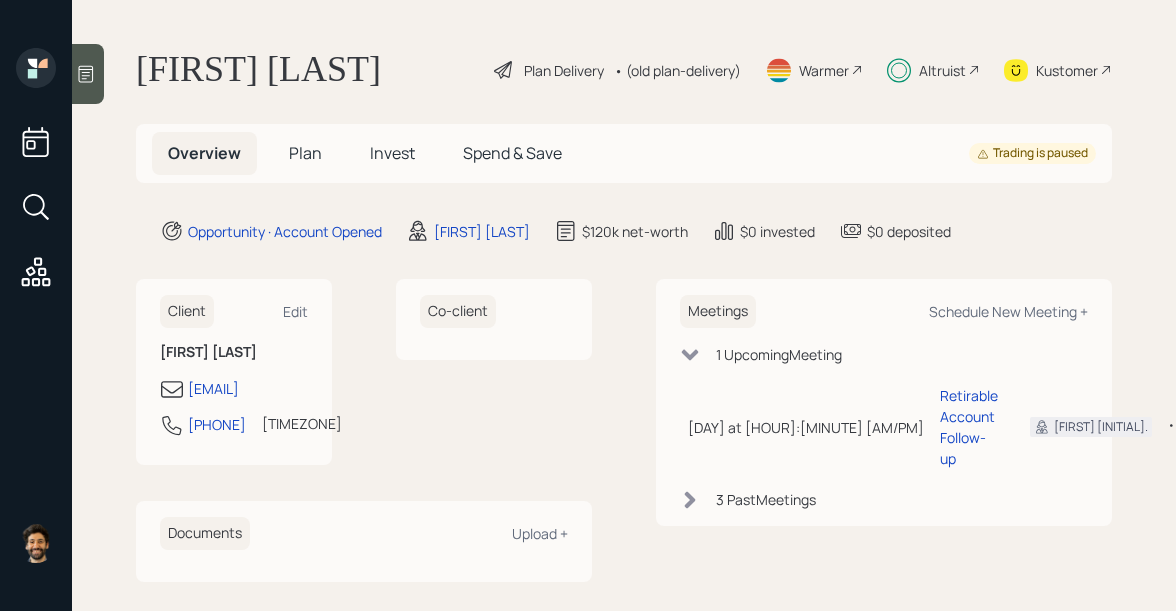 click on "Invest" at bounding box center (305, 153) 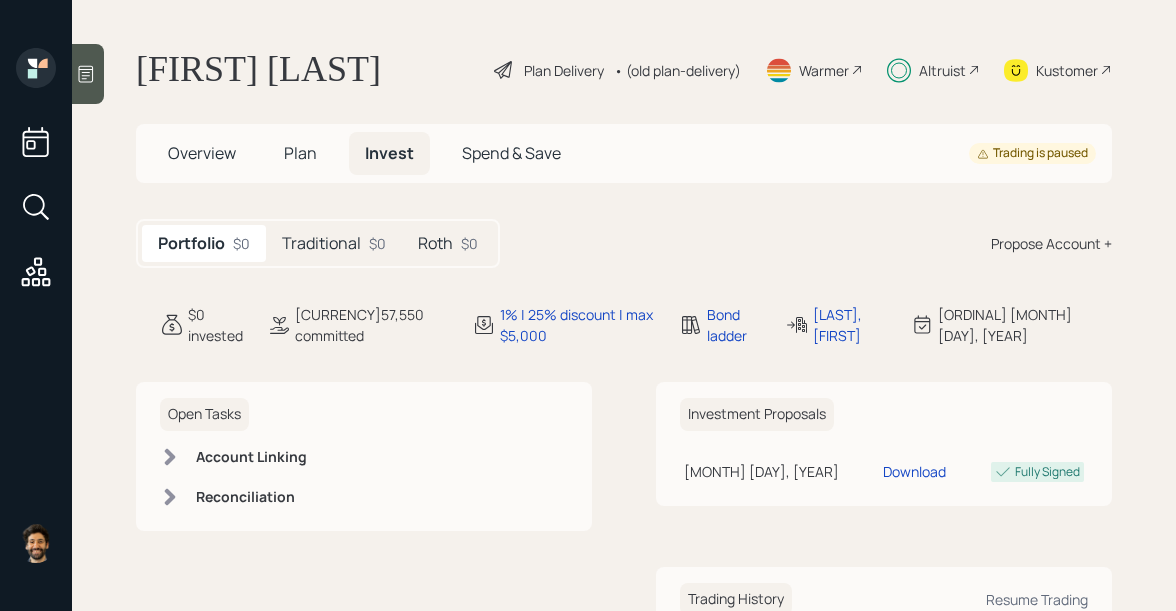 click on "Traditional $0" at bounding box center (334, 243) 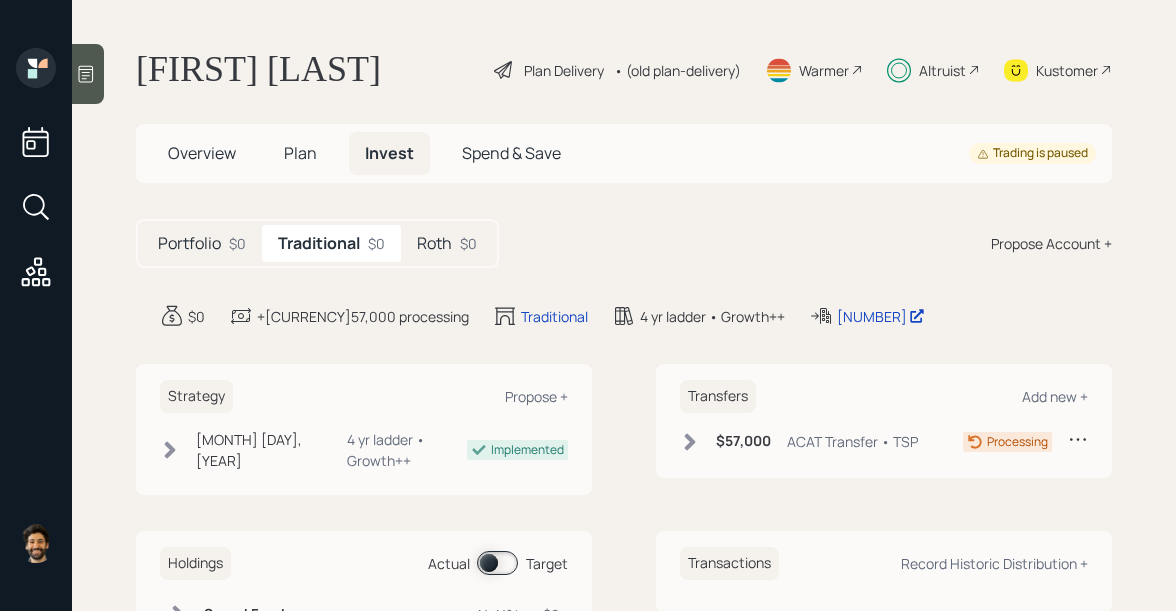 click on "[CURRENCY][AMOUNT] [ACAT] • [PRODUCT]" at bounding box center (799, 441) 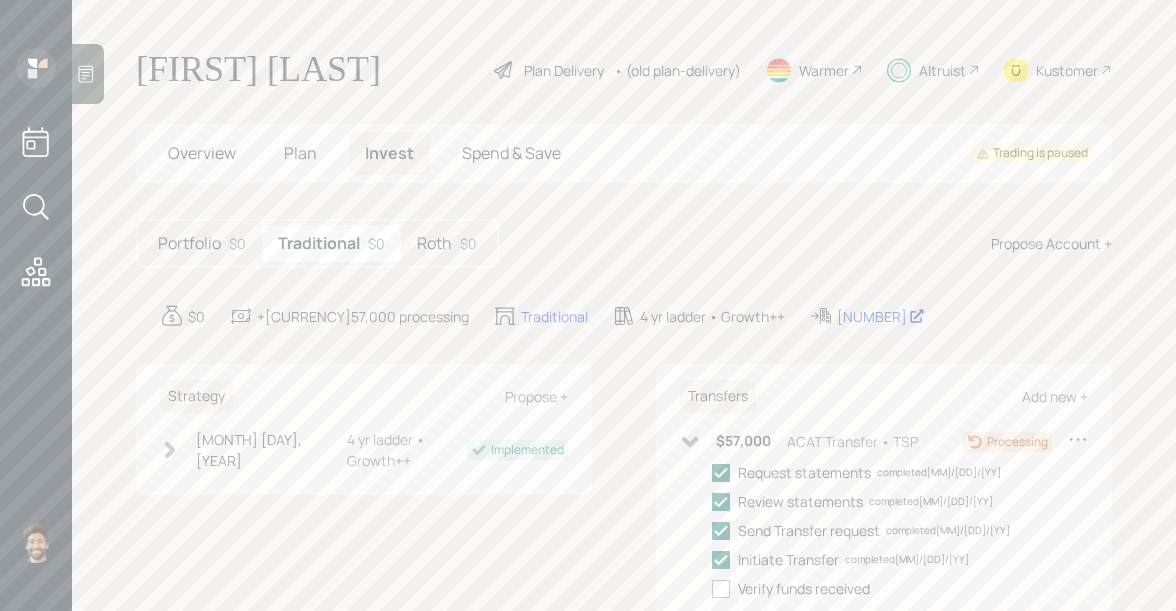 click on "Roth" at bounding box center (189, 243) 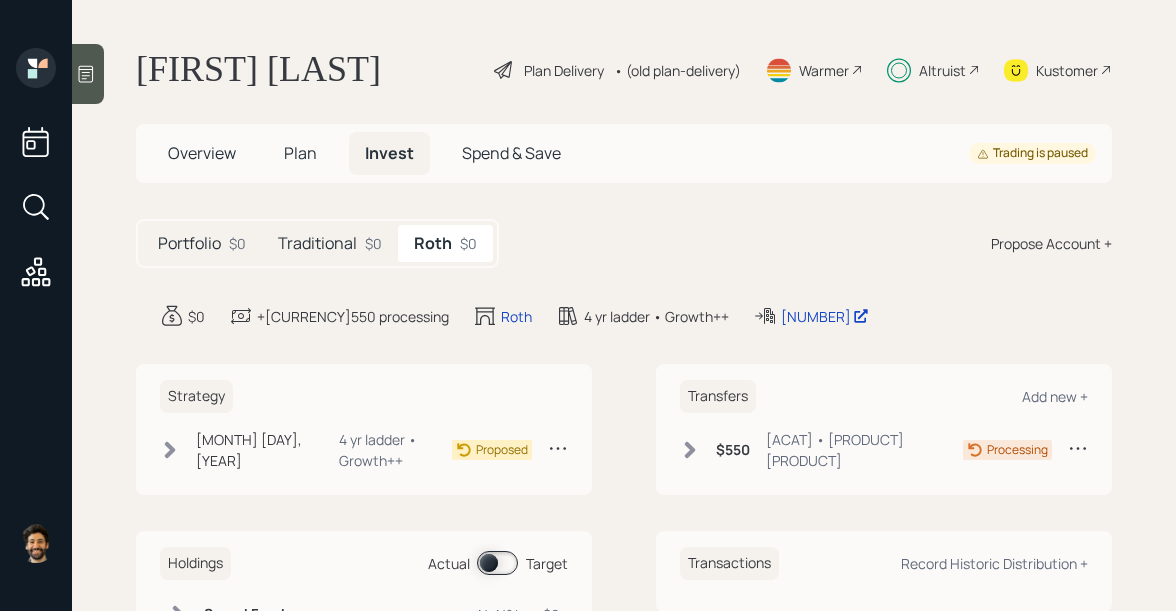 click on "Traditional" at bounding box center [189, 243] 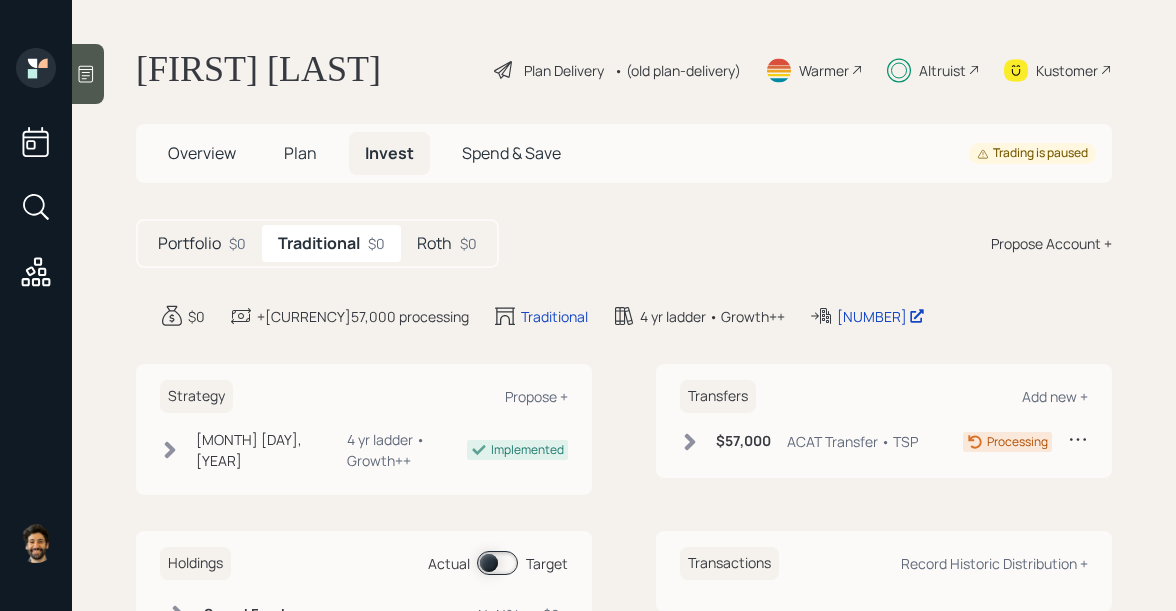 click on "Overview" at bounding box center [202, 153] 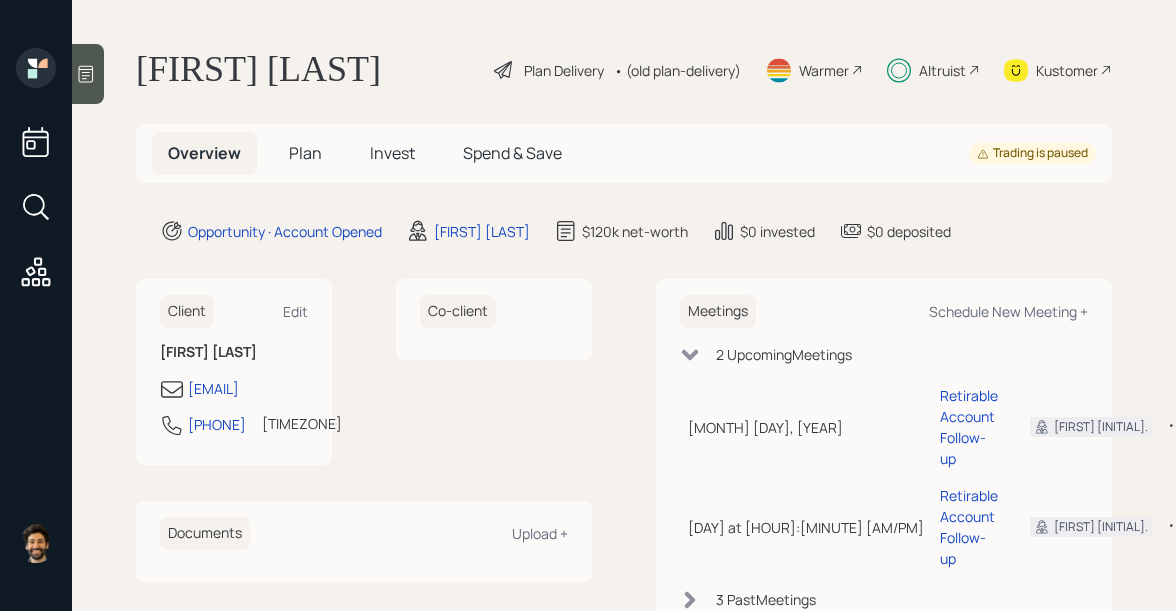 scroll, scrollTop: 36, scrollLeft: 0, axis: vertical 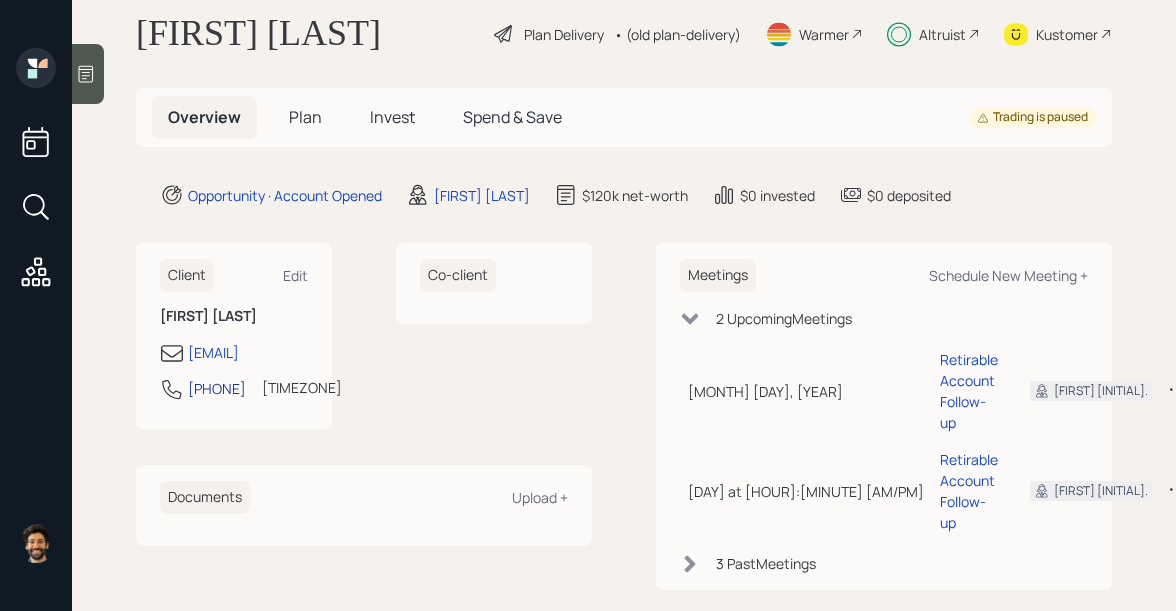 click on "[PHONE]" at bounding box center (217, 388) 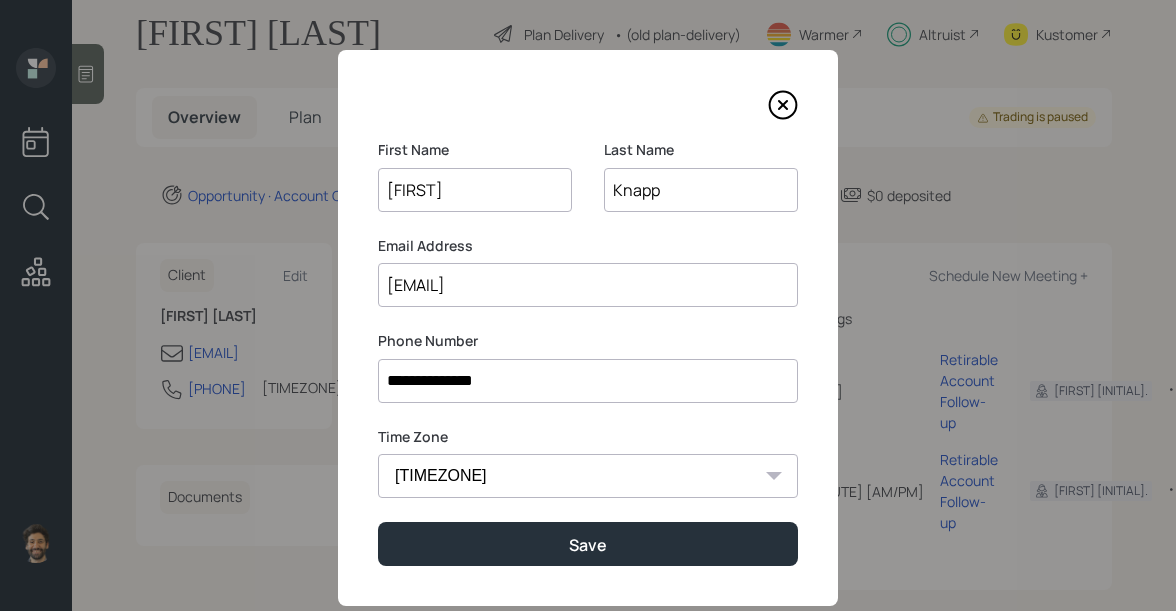 click on "[TIMEZONE] [TIMEZONE] [TIMEZONE] [TIMEZONE] [TIMEZONE] [TIMEZONE]" at bounding box center (588, 476) 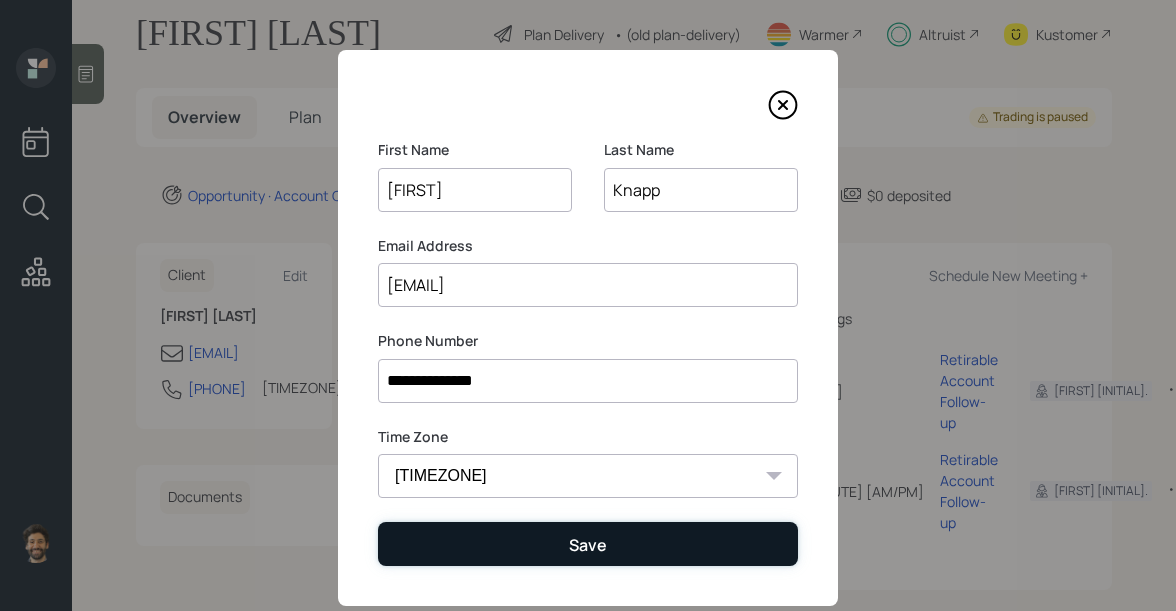 click on "Save" at bounding box center [588, 543] 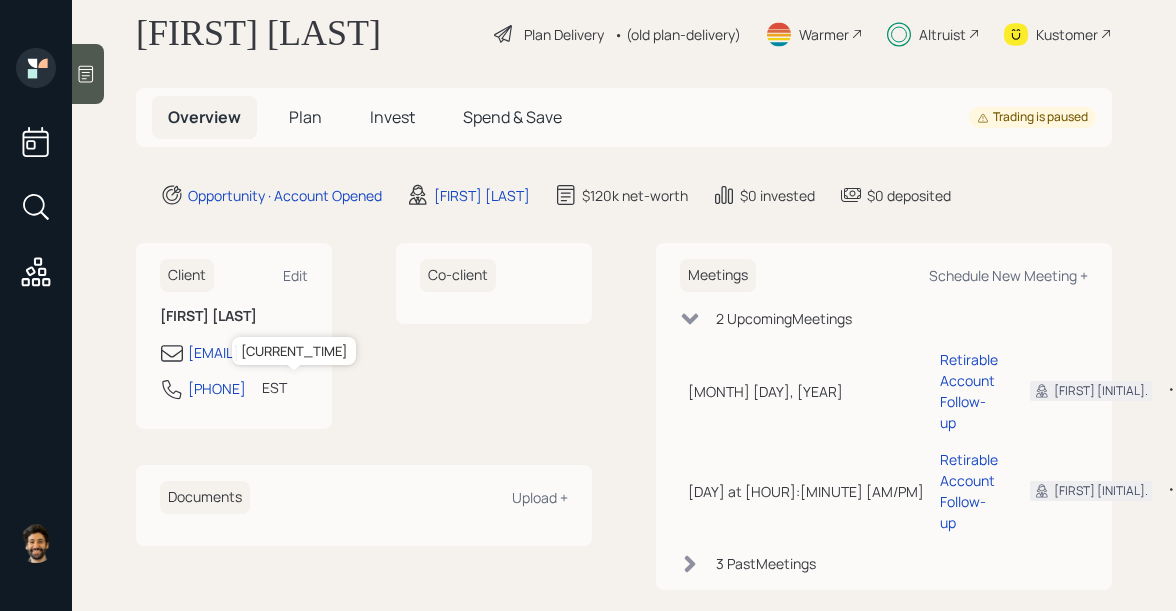 drag, startPoint x: 306, startPoint y: 385, endPoint x: 274, endPoint y: 385, distance: 32 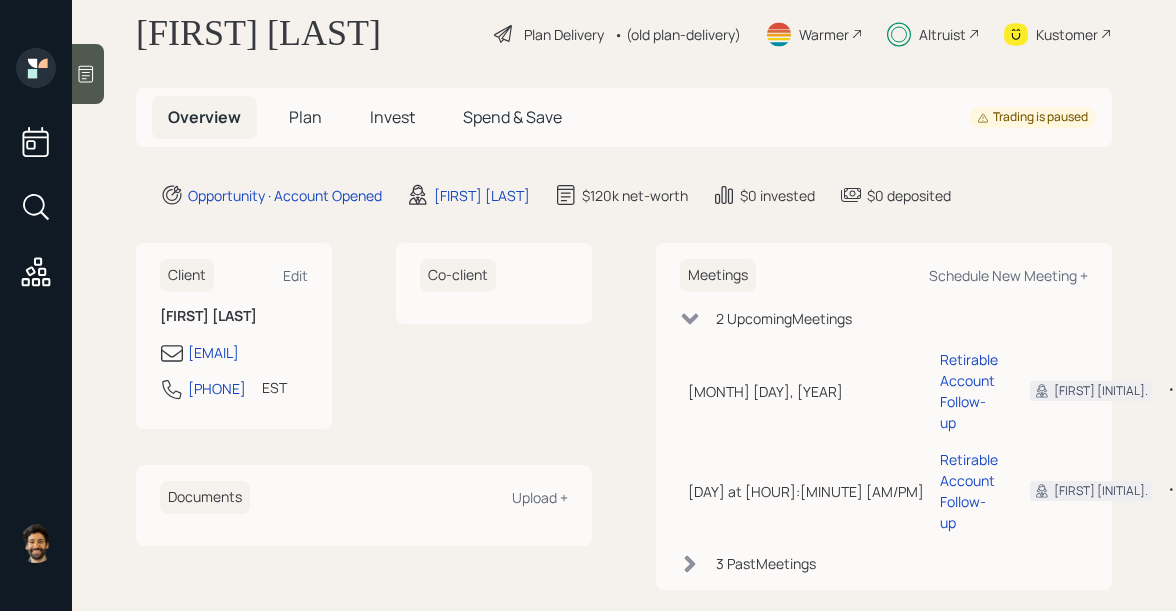 click on "Invest" at bounding box center (305, 117) 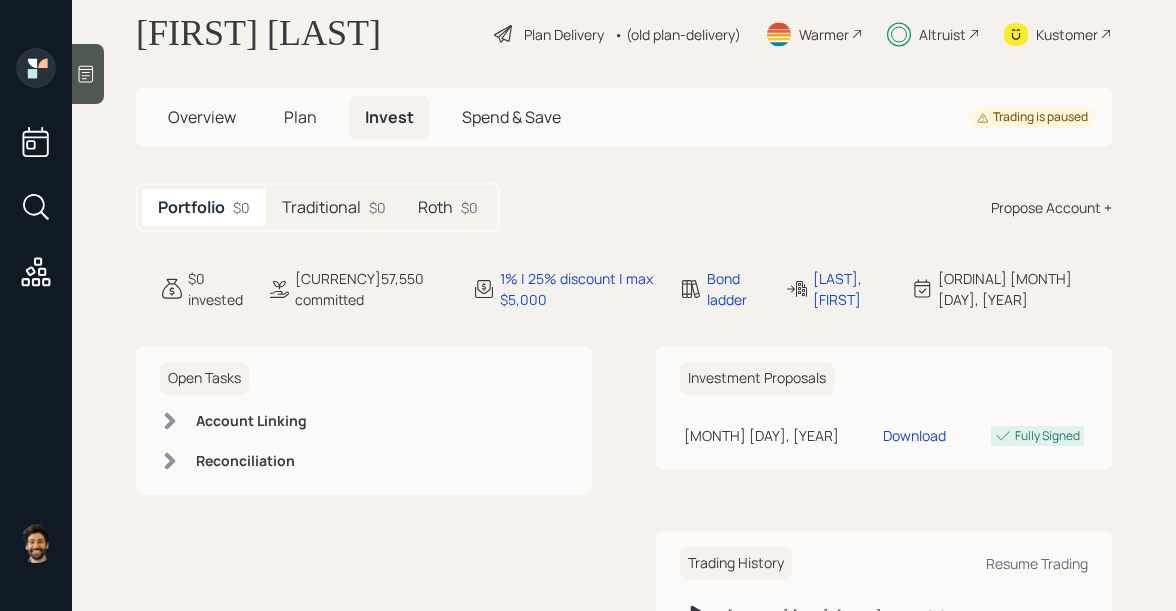 click on "Traditional" at bounding box center [321, 207] 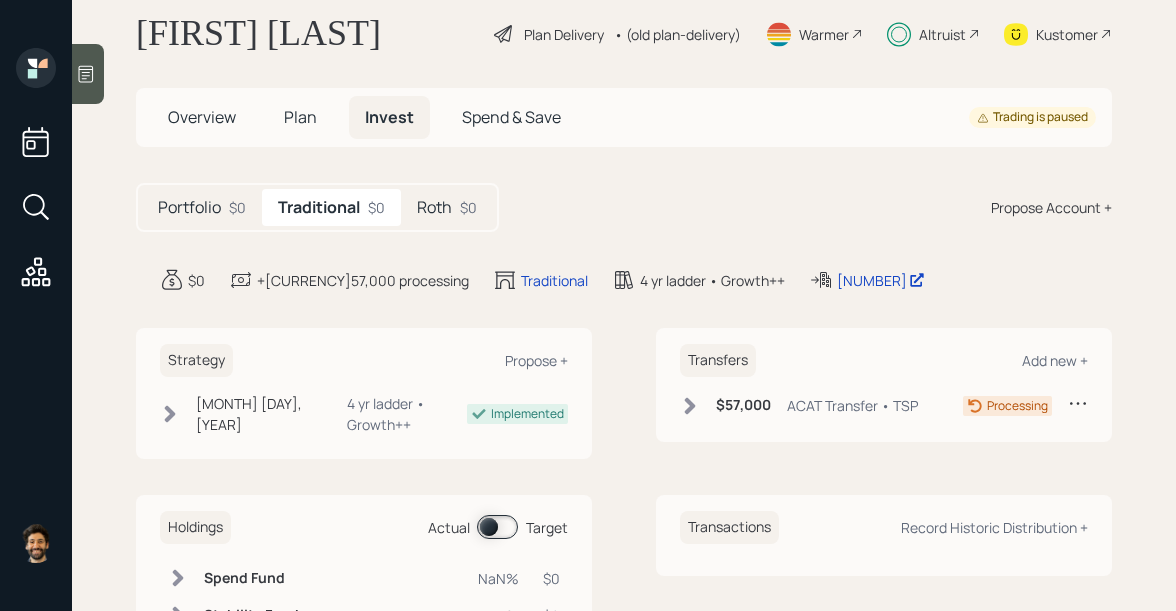 click on "[CURRENCY][AMOUNT] [ACAT] • [PRODUCT]" at bounding box center [799, 405] 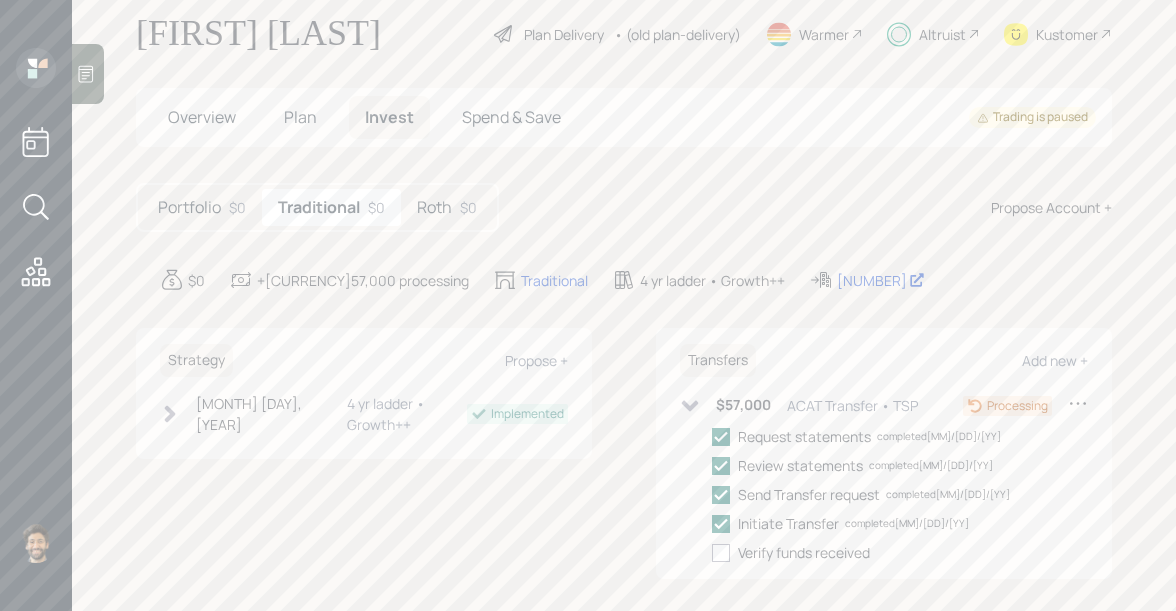 click on "Roth" at bounding box center [189, 207] 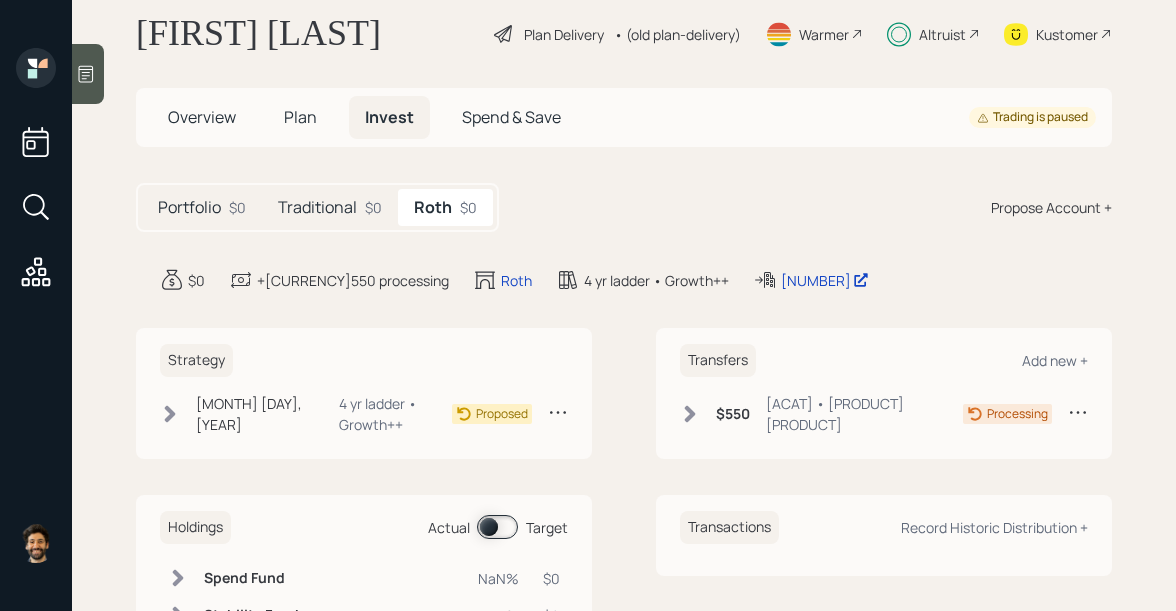 click on "Traditional" at bounding box center (189, 207) 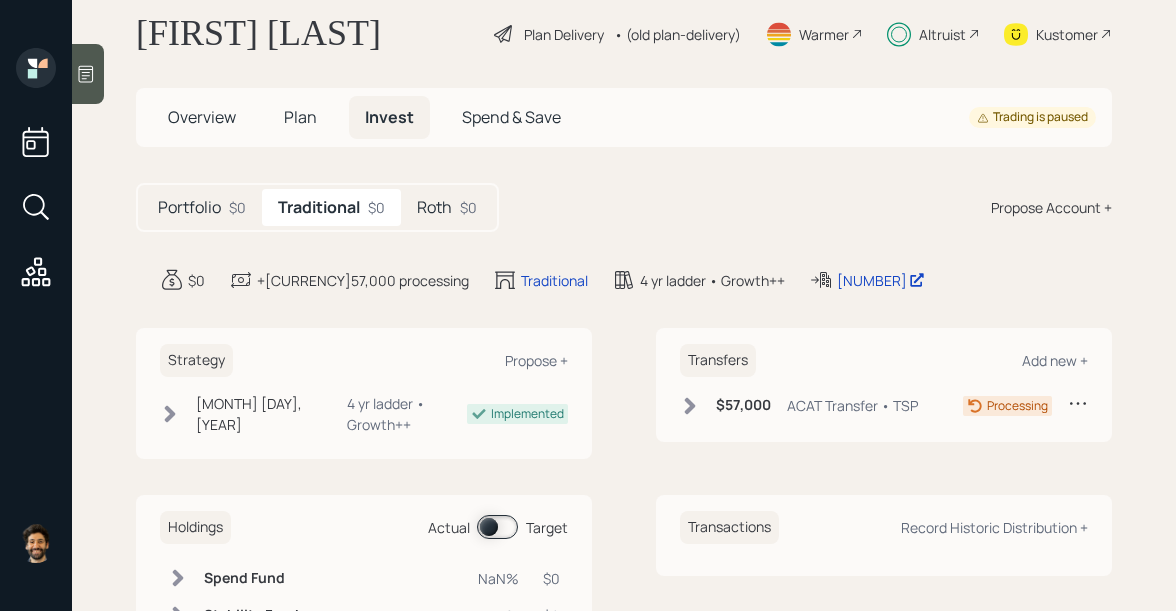 click on "Portfolio" at bounding box center (189, 207) 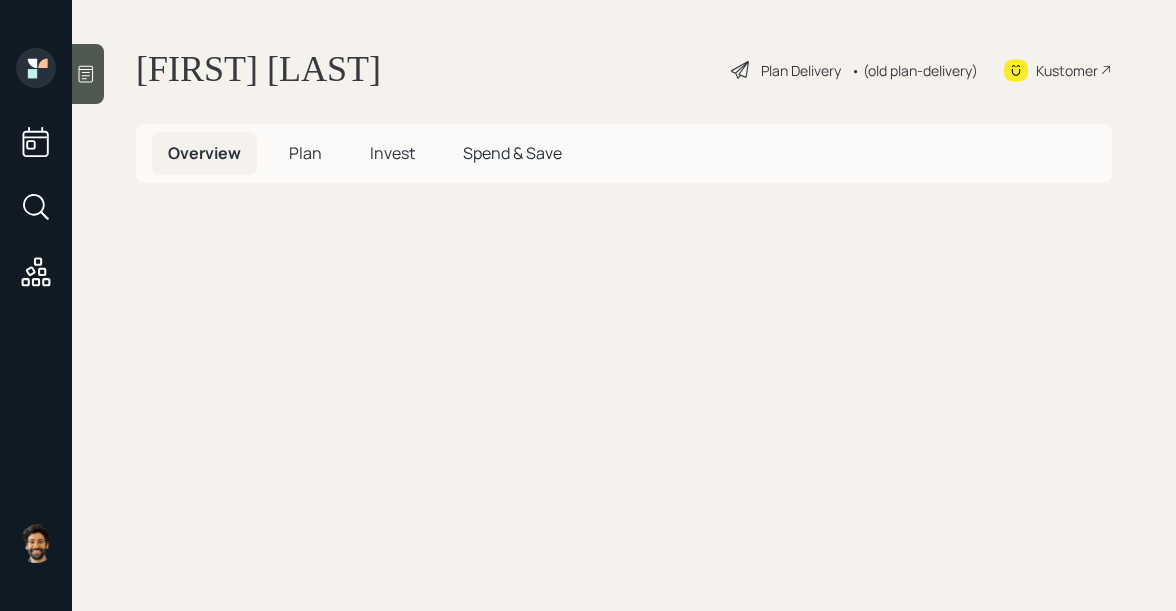 scroll, scrollTop: 0, scrollLeft: 0, axis: both 